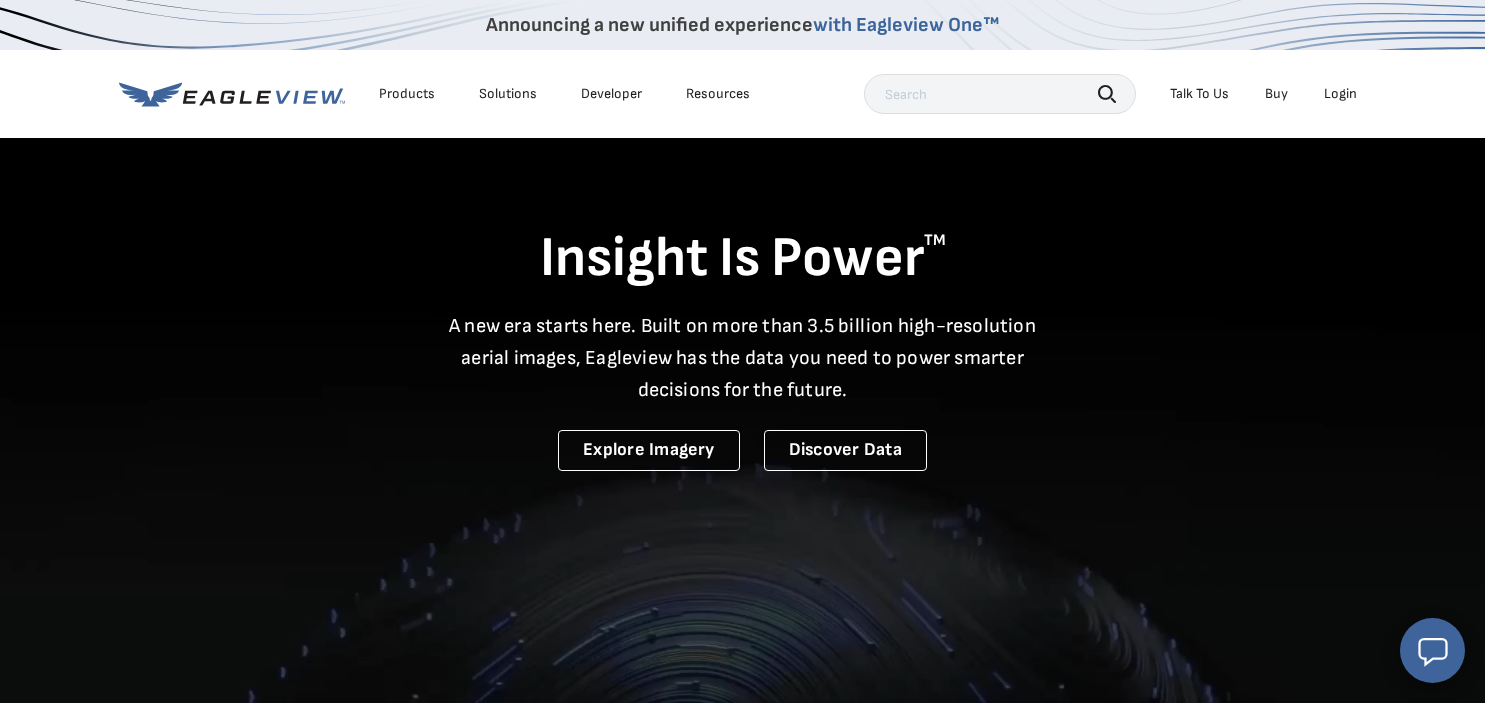 scroll, scrollTop: 0, scrollLeft: 0, axis: both 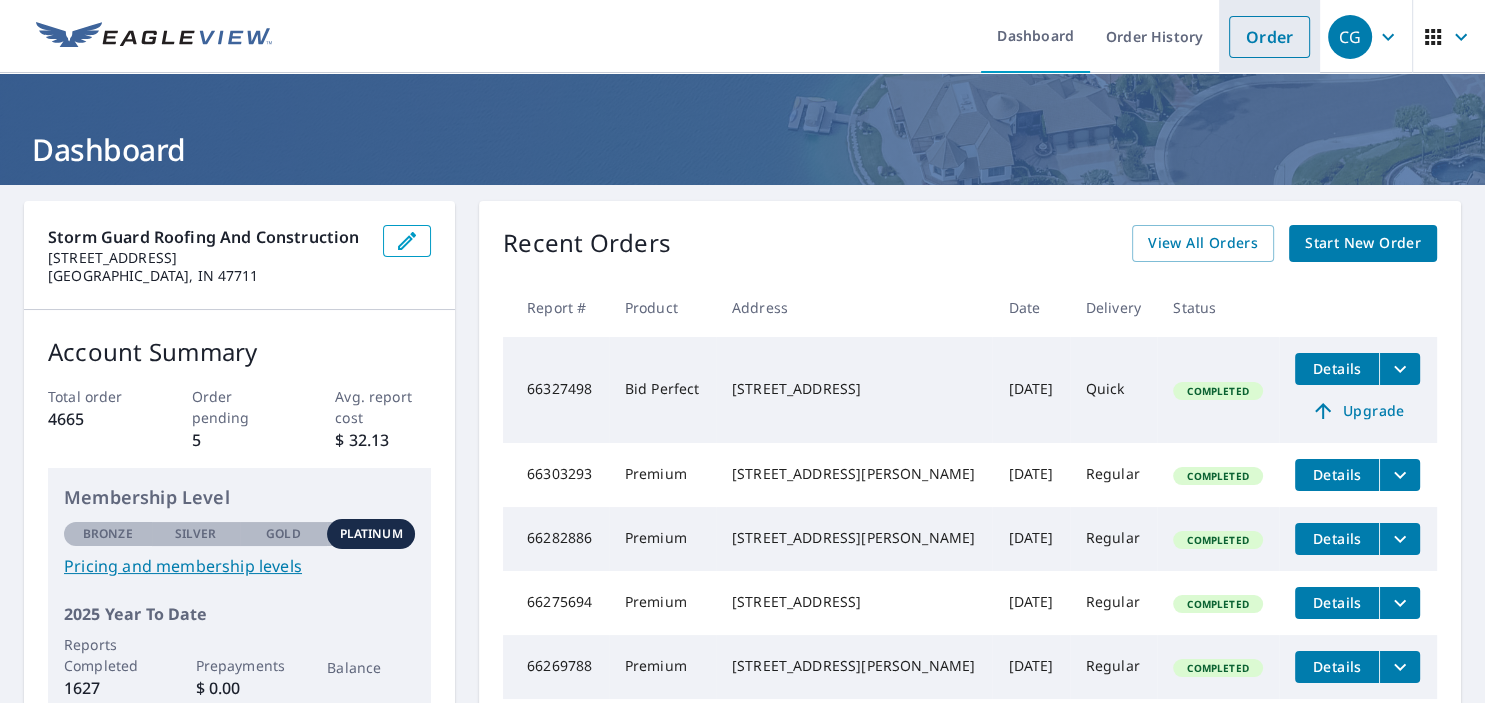 click on "Order" at bounding box center [1269, 36] 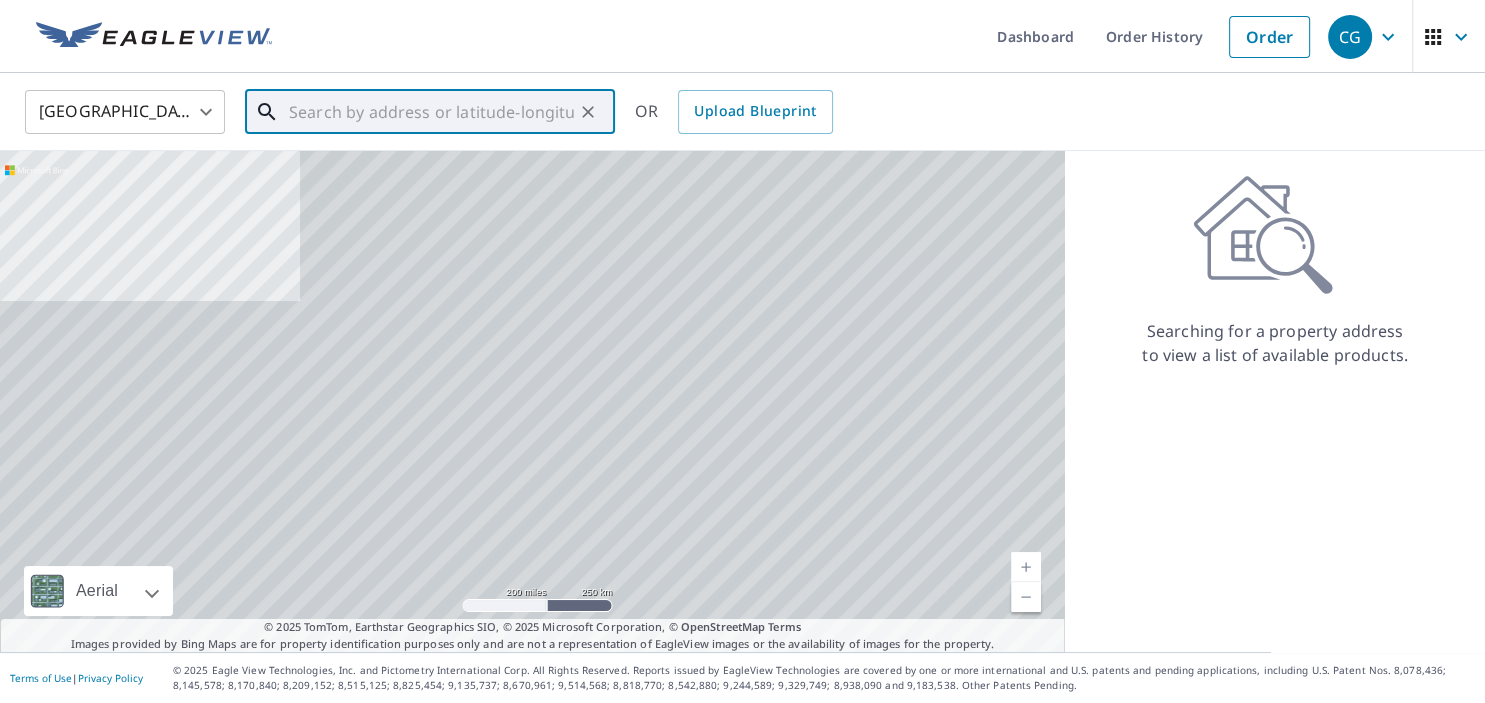 click at bounding box center (431, 112) 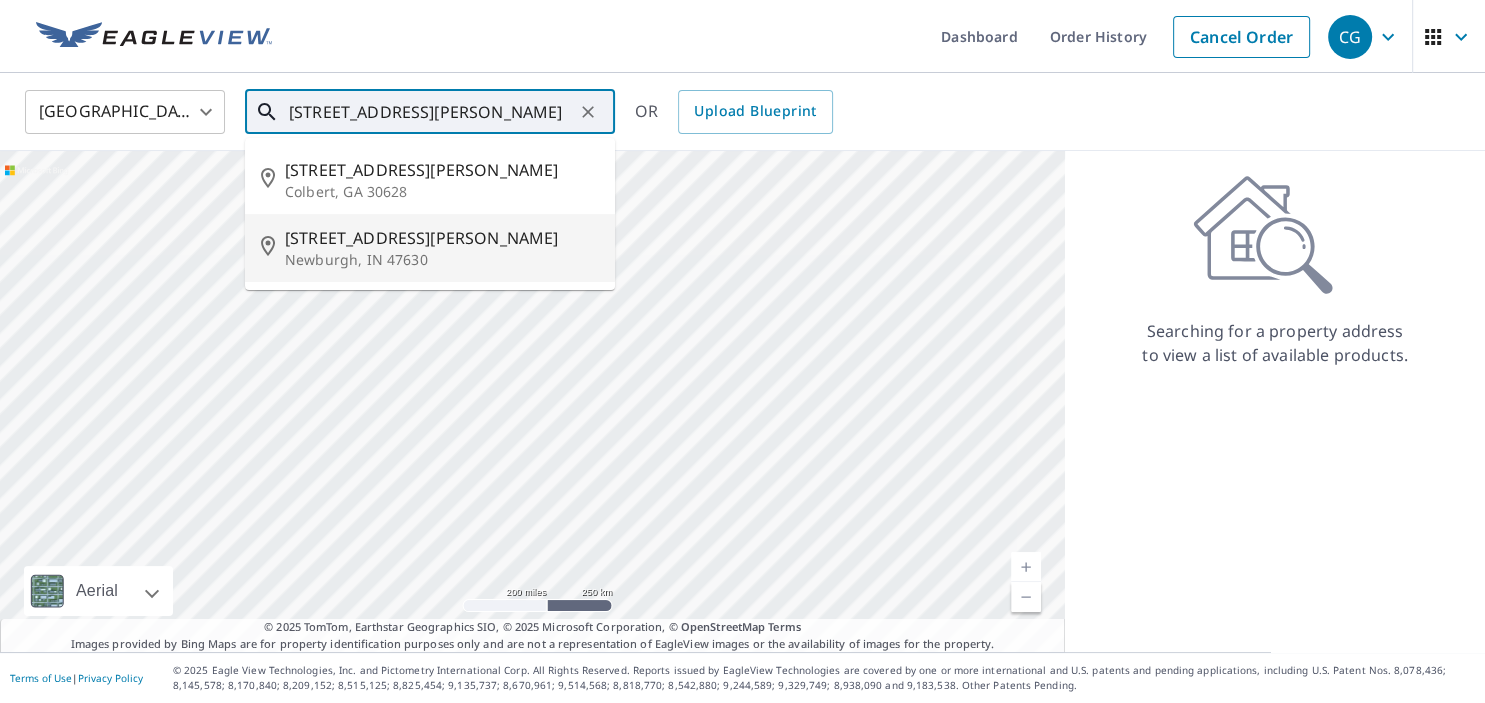 click on "Newburgh, IN 47630" at bounding box center [442, 260] 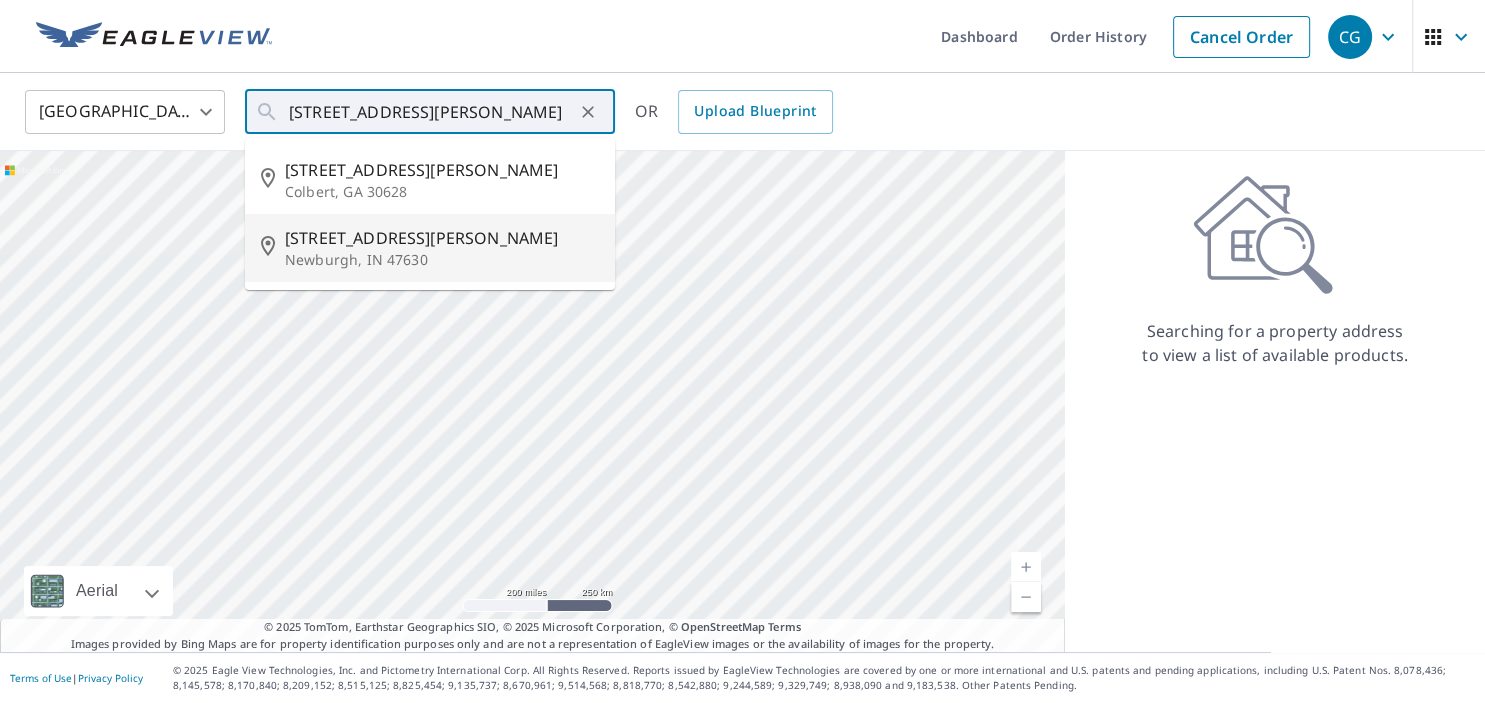 type on "18 Lamey Ln Newburgh, IN 47630" 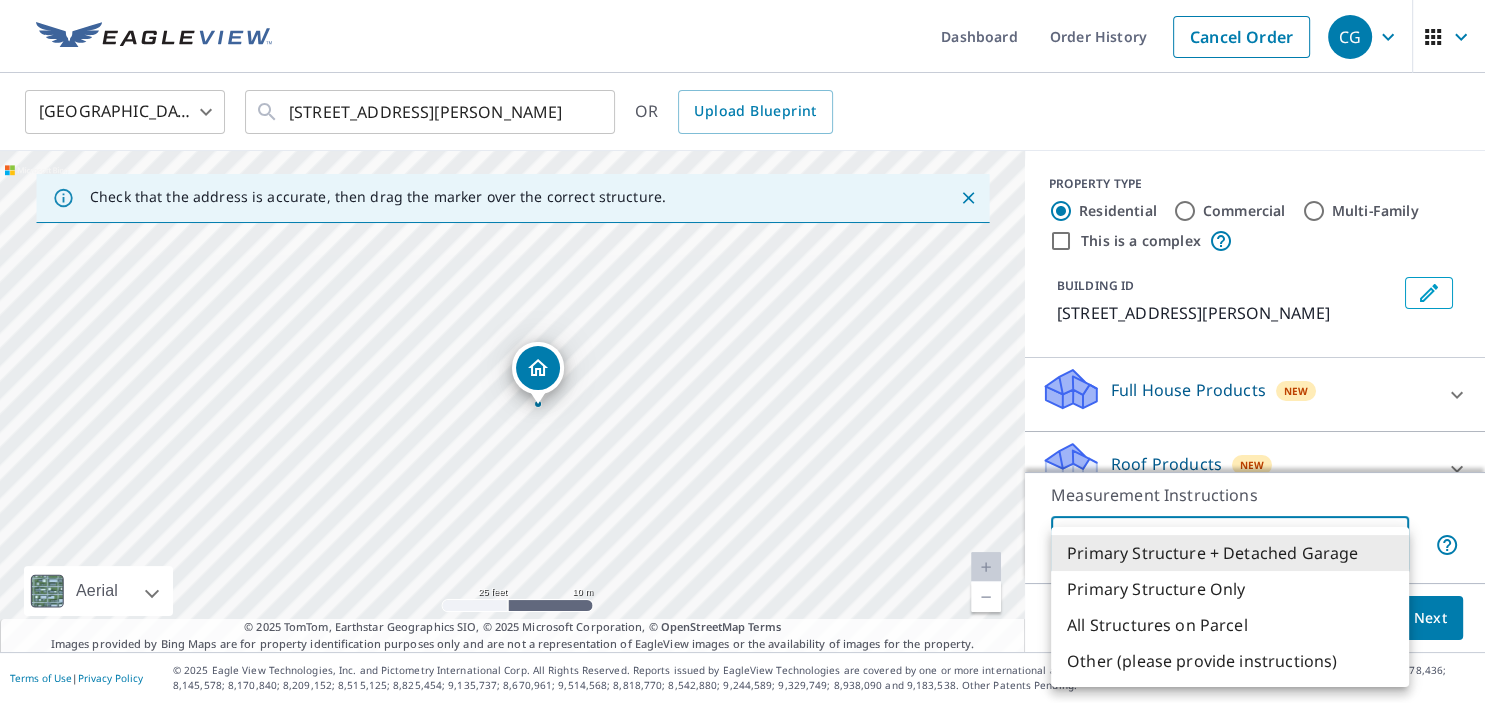 click on "CG CG
Dashboard Order History Cancel Order CG United States US ​ 18 Lamey Ln Newburgh, IN 47630 ​ OR Upload Blueprint Check that the address is accurate, then drag the marker over the correct structure. 18 Lamey Ln Newburgh, IN 47630 Aerial Road A standard road map Aerial A detailed look from above Labels Labels 25 feet 10 m © 2025 TomTom, © Vexcel Imaging, © 2025 Microsoft Corporation,  © OpenStreetMap Terms © 2025 TomTom, Earthstar Geographics SIO, © 2025 Microsoft Corporation, ©   OpenStreetMap   Terms Images provided by Bing Maps are for property identification purposes only and are not a representation of EagleView images or the availability of images for the property. PROPERTY TYPE Residential Commercial Multi-Family This is a complex BUILDING ID 18 Lamey Ln, Newburgh, IN, 47630 Full House Products New Full House™ $84 Roof Products New Premium $21.75 - $69.5 Gutter $13.75 Bid Perfect™ $18 Solar Products New Inform Essentials+ $63.25 Inform Advanced $79 TrueDesign for Sales $30 New 1" at bounding box center [742, 351] 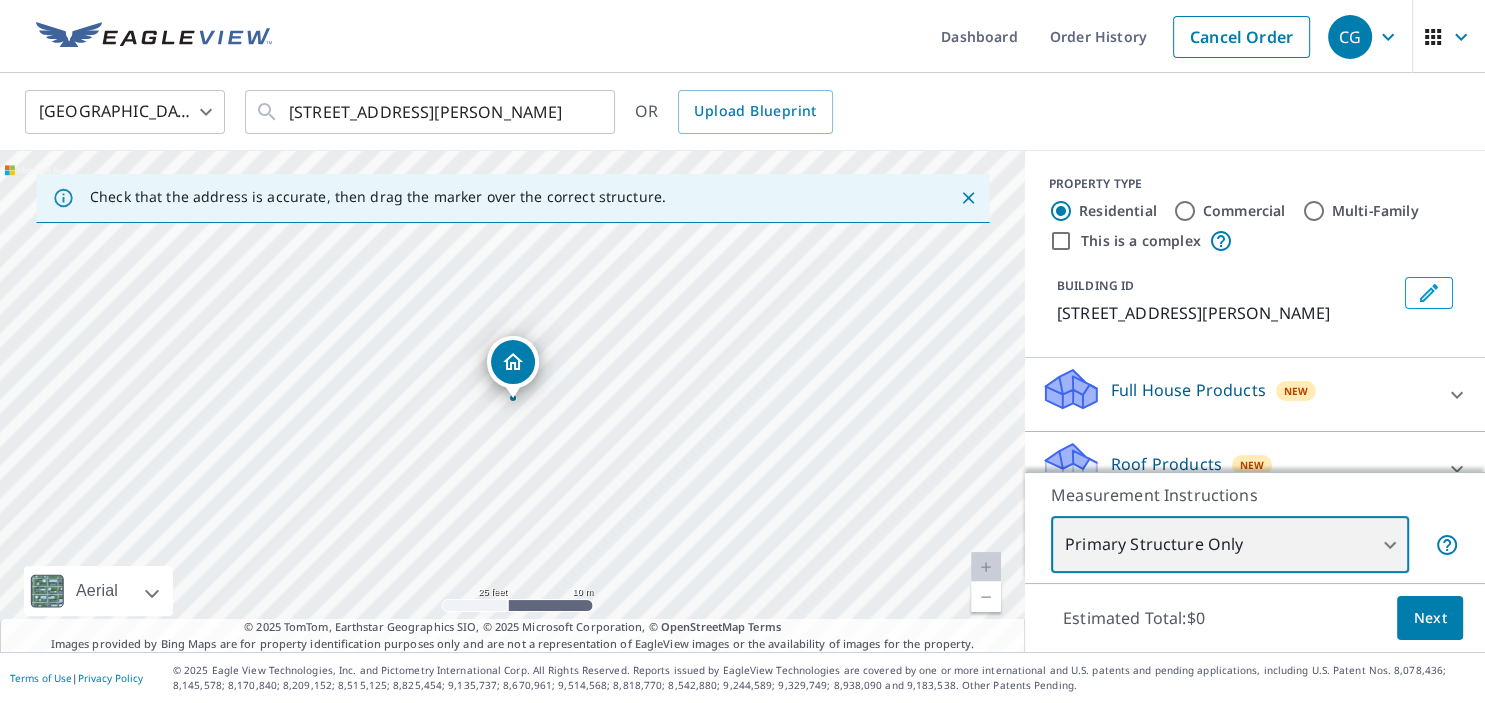 type on "2" 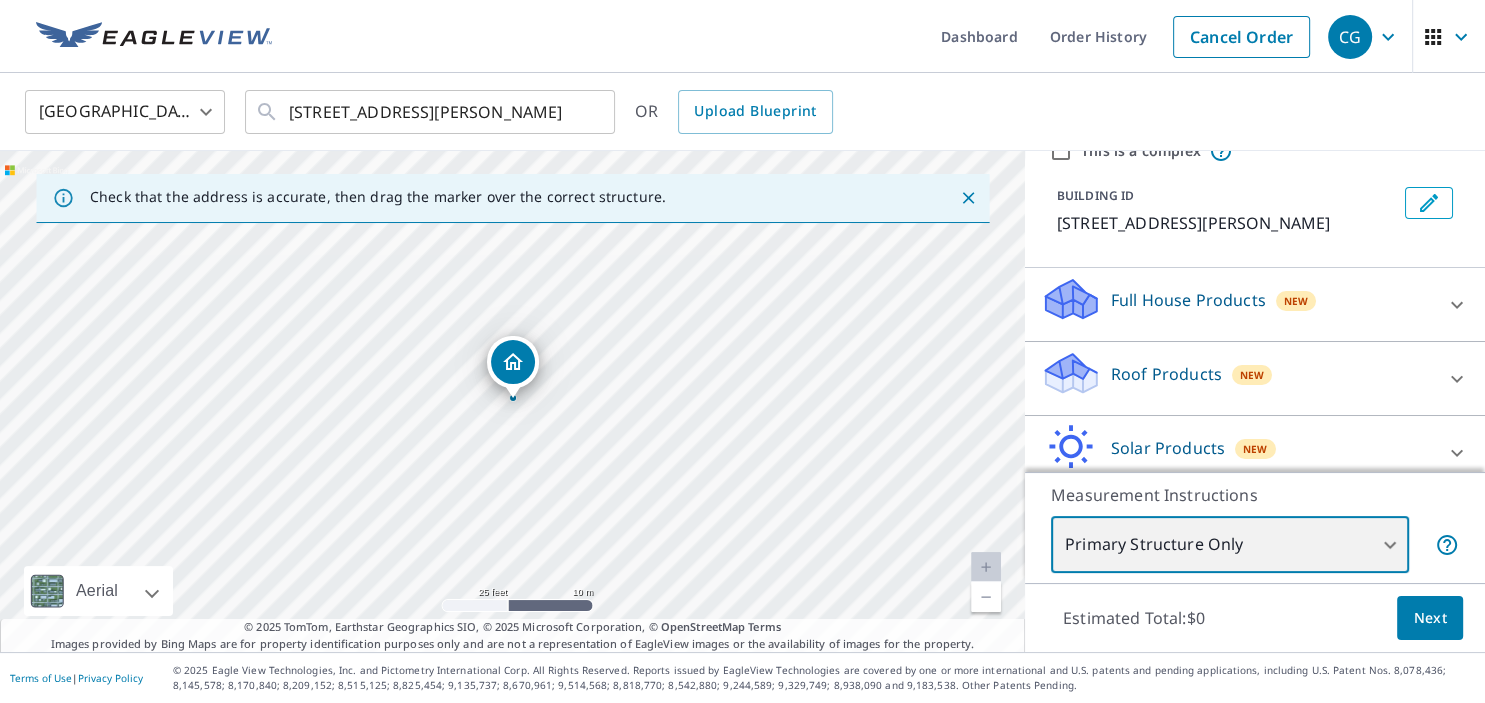 scroll, scrollTop: 181, scrollLeft: 0, axis: vertical 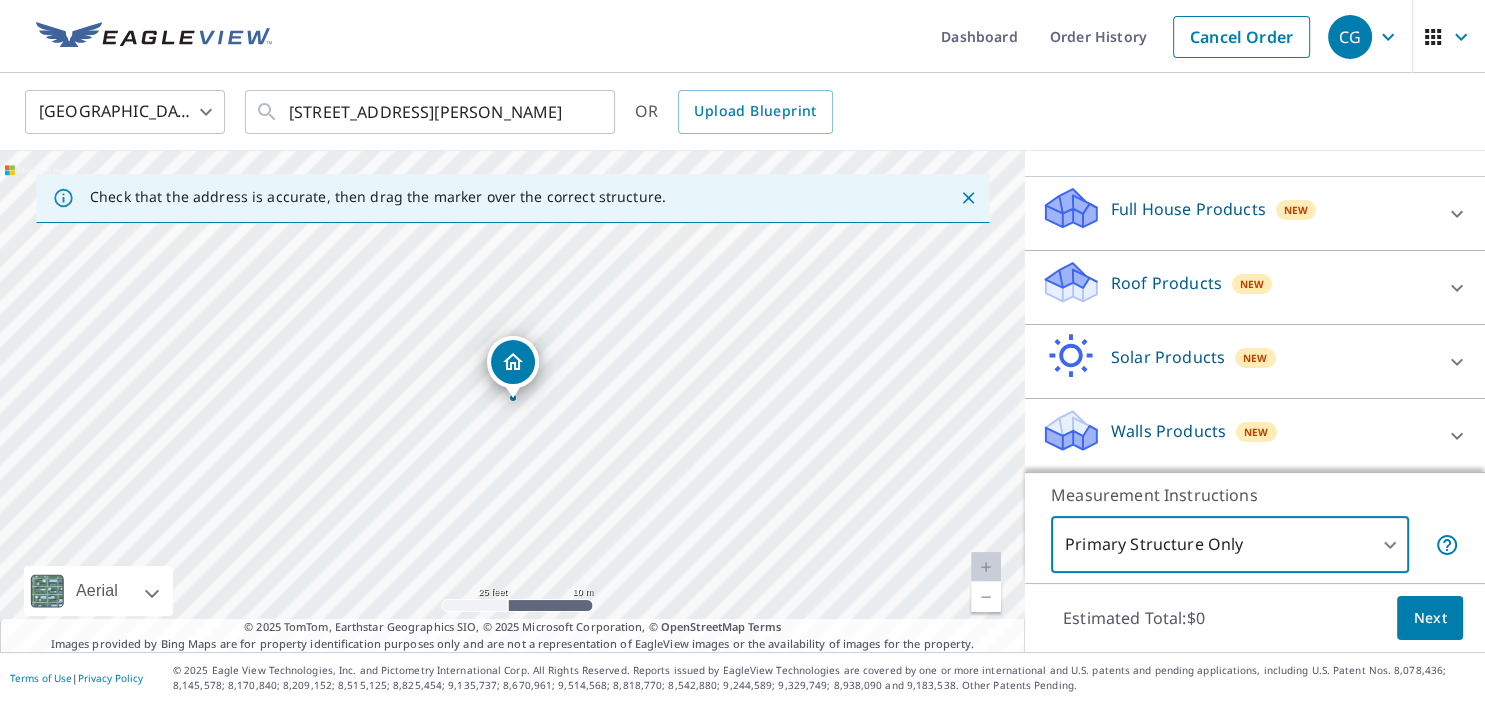 click on "Next" at bounding box center (1430, 618) 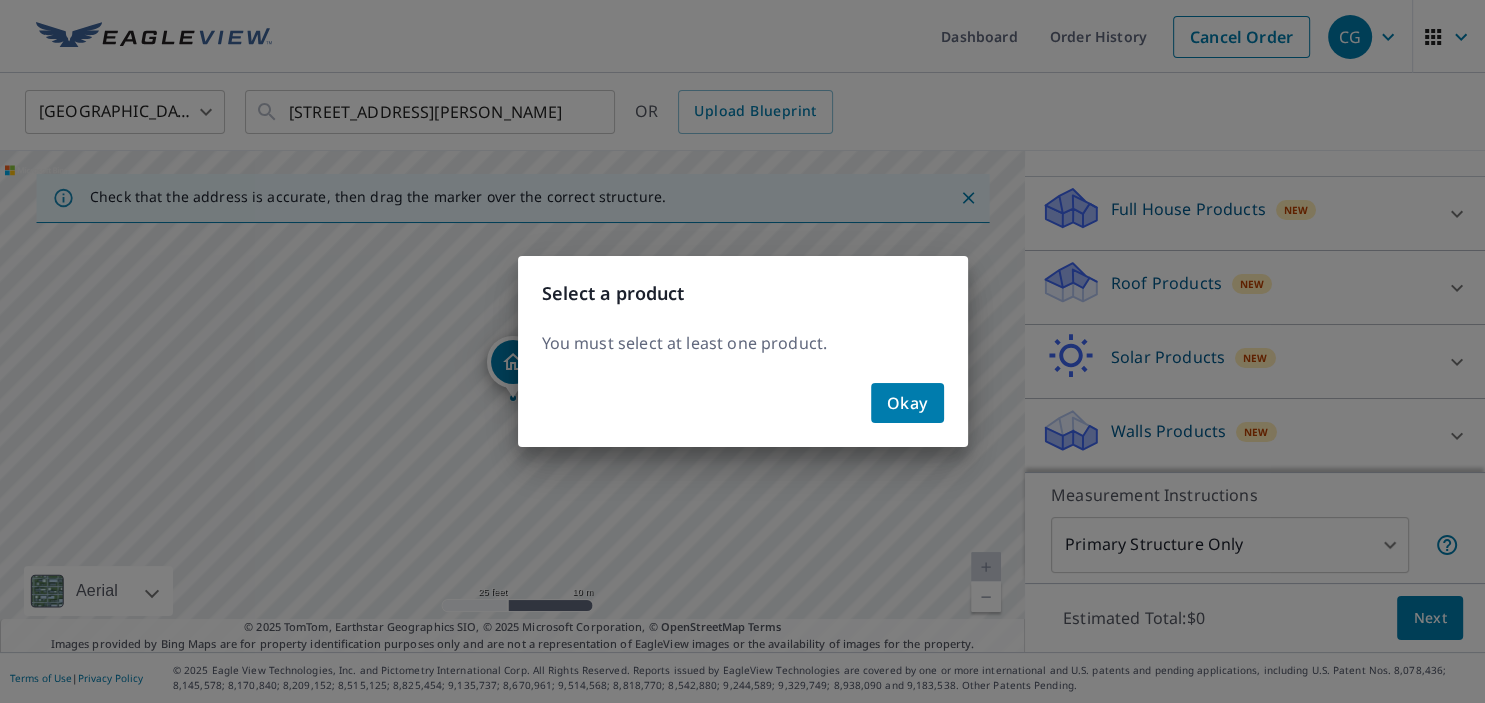 click on "Okay" at bounding box center [743, 411] 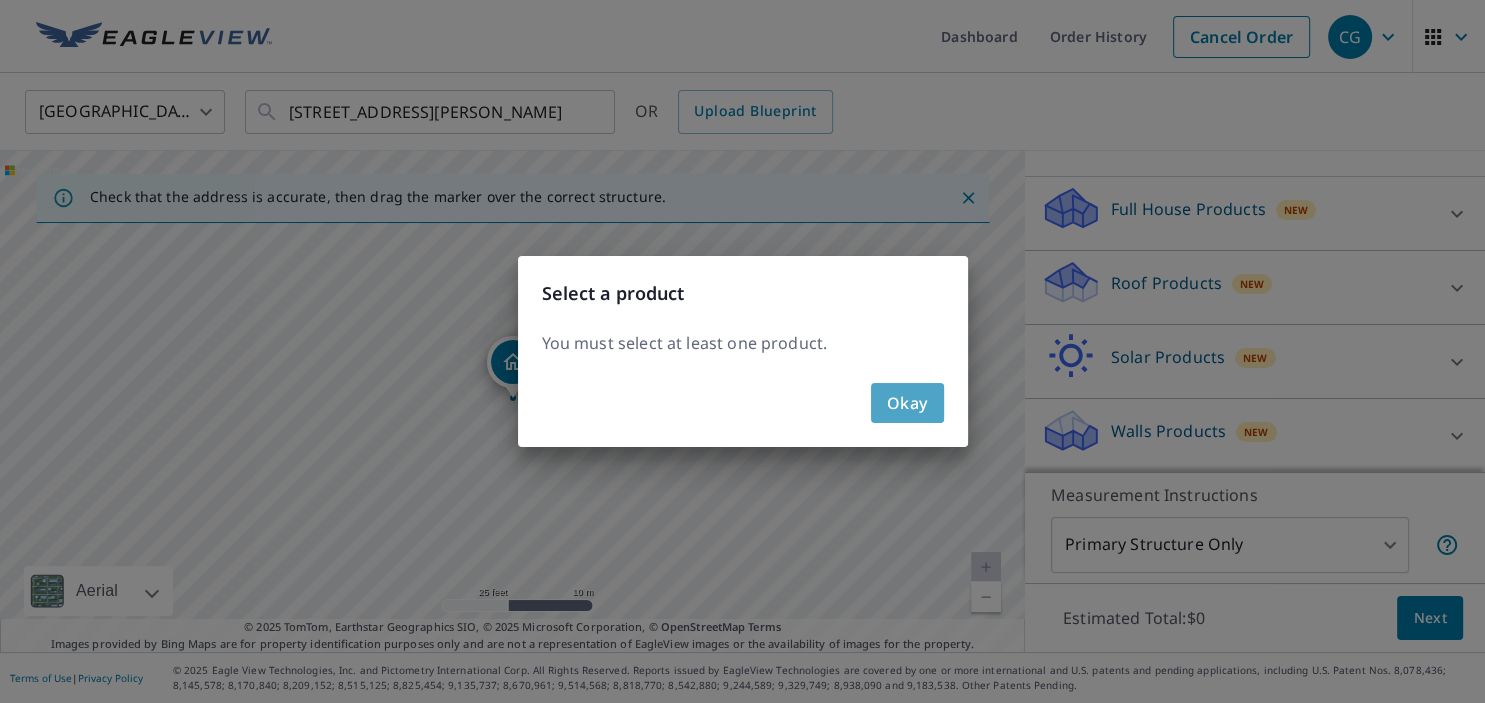click on "Okay" at bounding box center (907, 403) 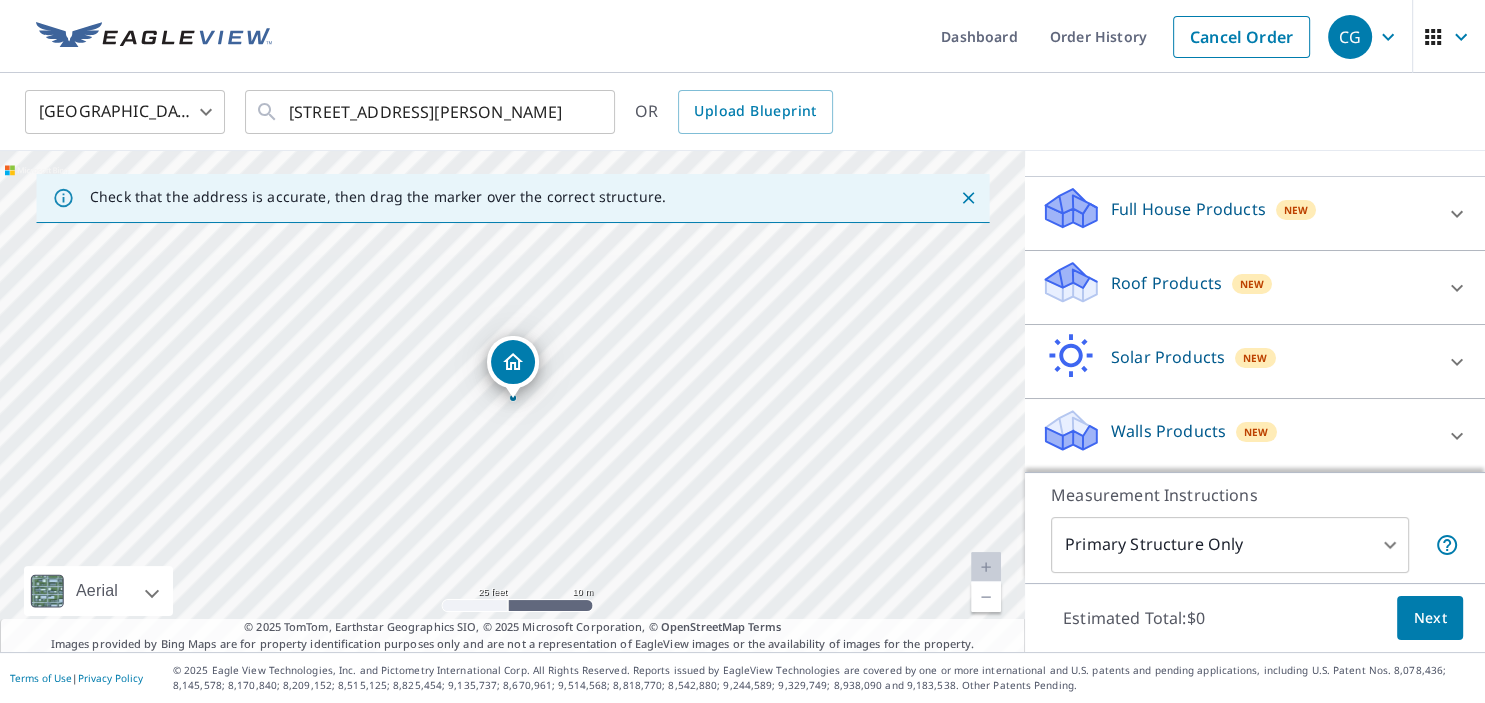 click on "Roof Products New" at bounding box center (1237, 287) 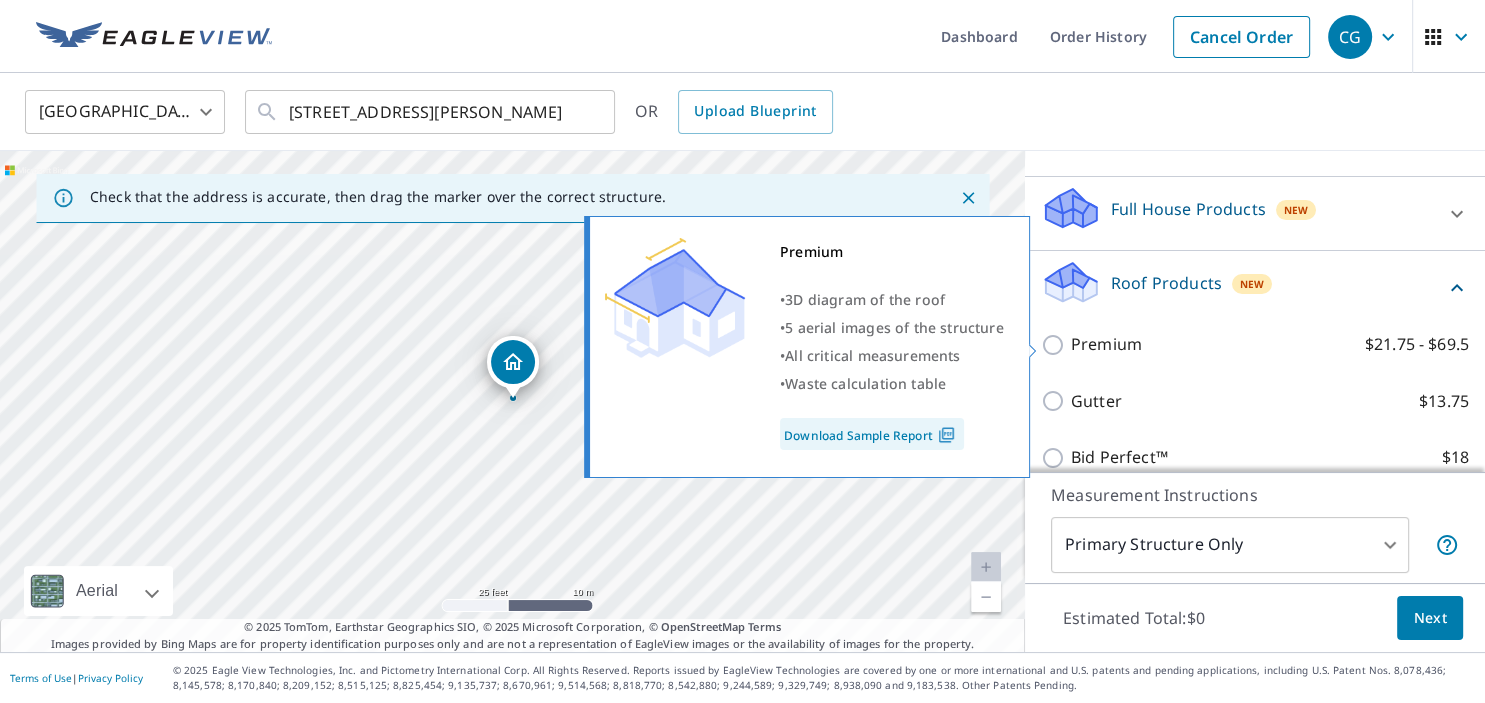 click on "Premium" at bounding box center [1106, 344] 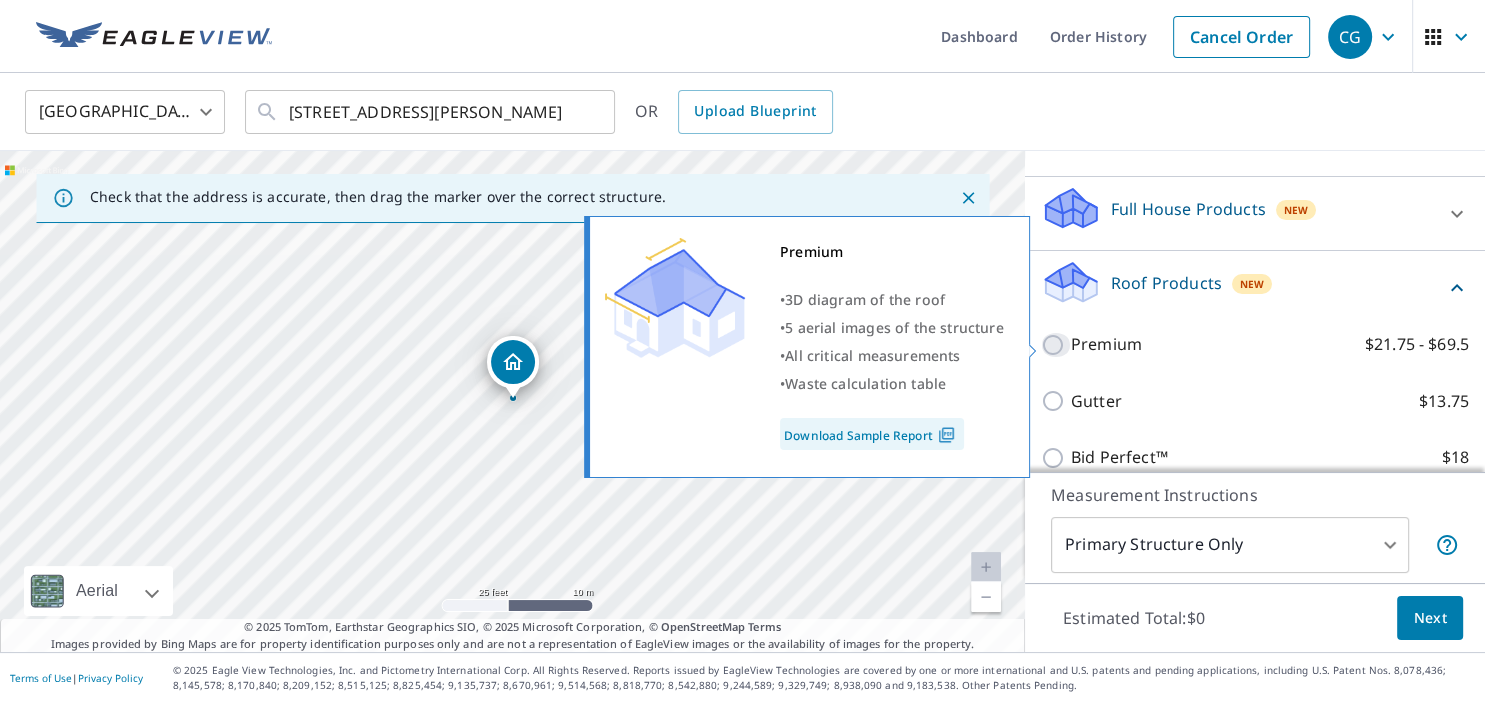 click on "Premium $21.75 - $69.5" at bounding box center [1056, 345] 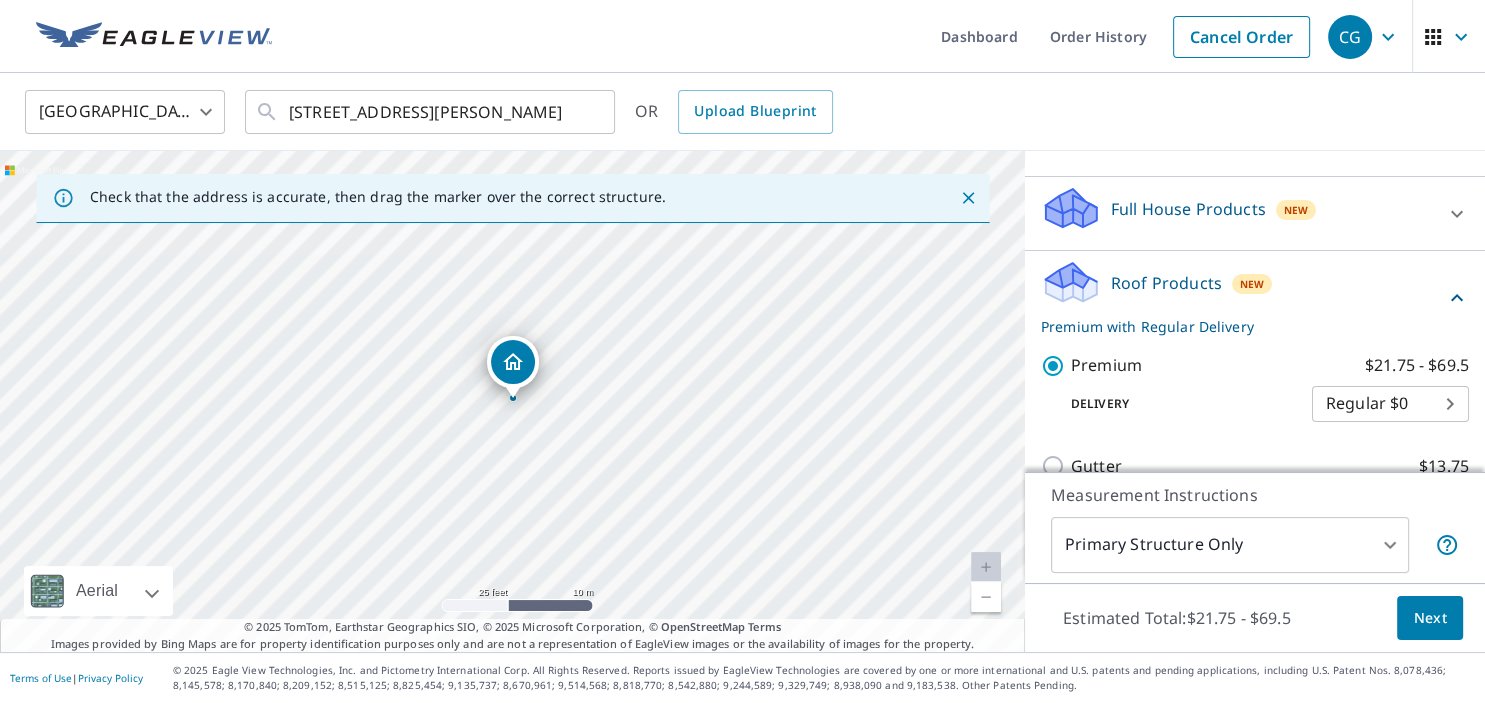click on "Next" at bounding box center (1430, 618) 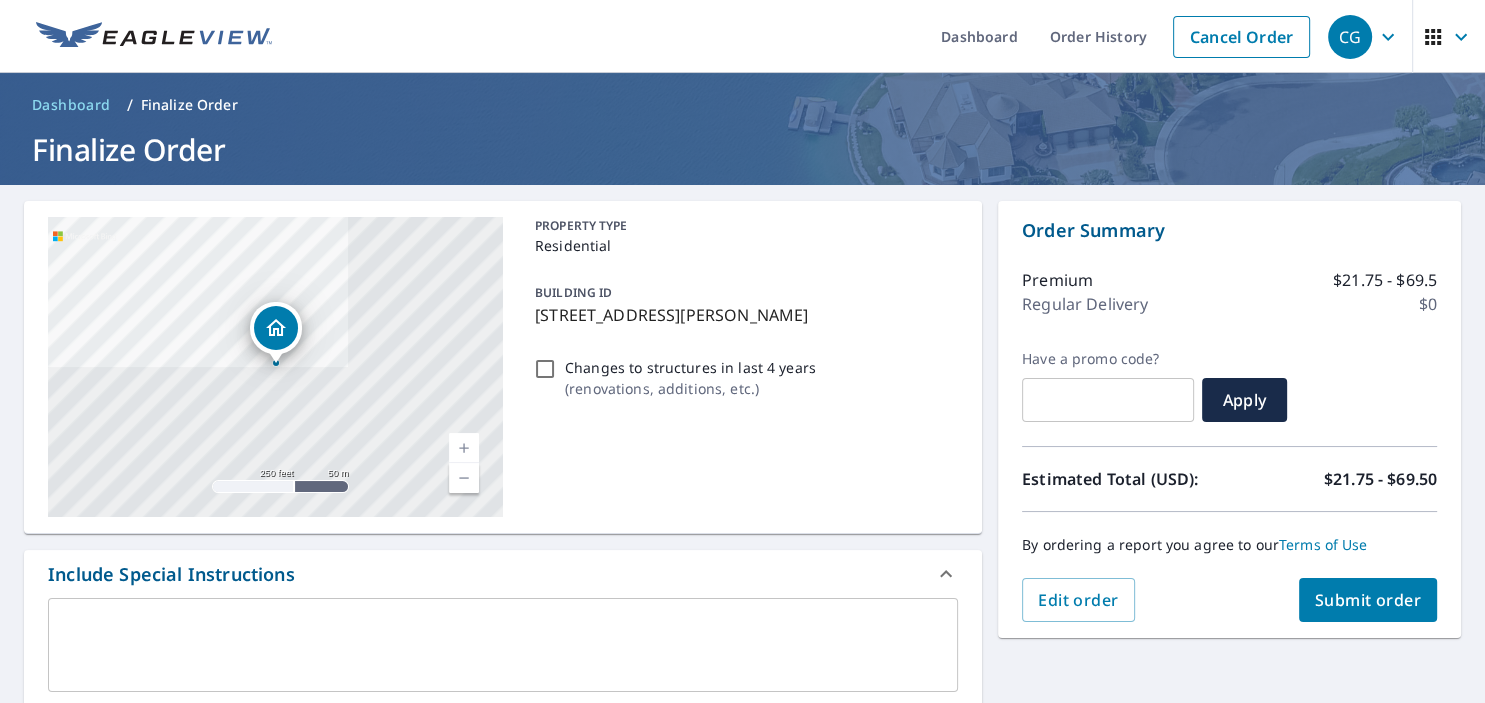click on "Submit order" at bounding box center (1368, 600) 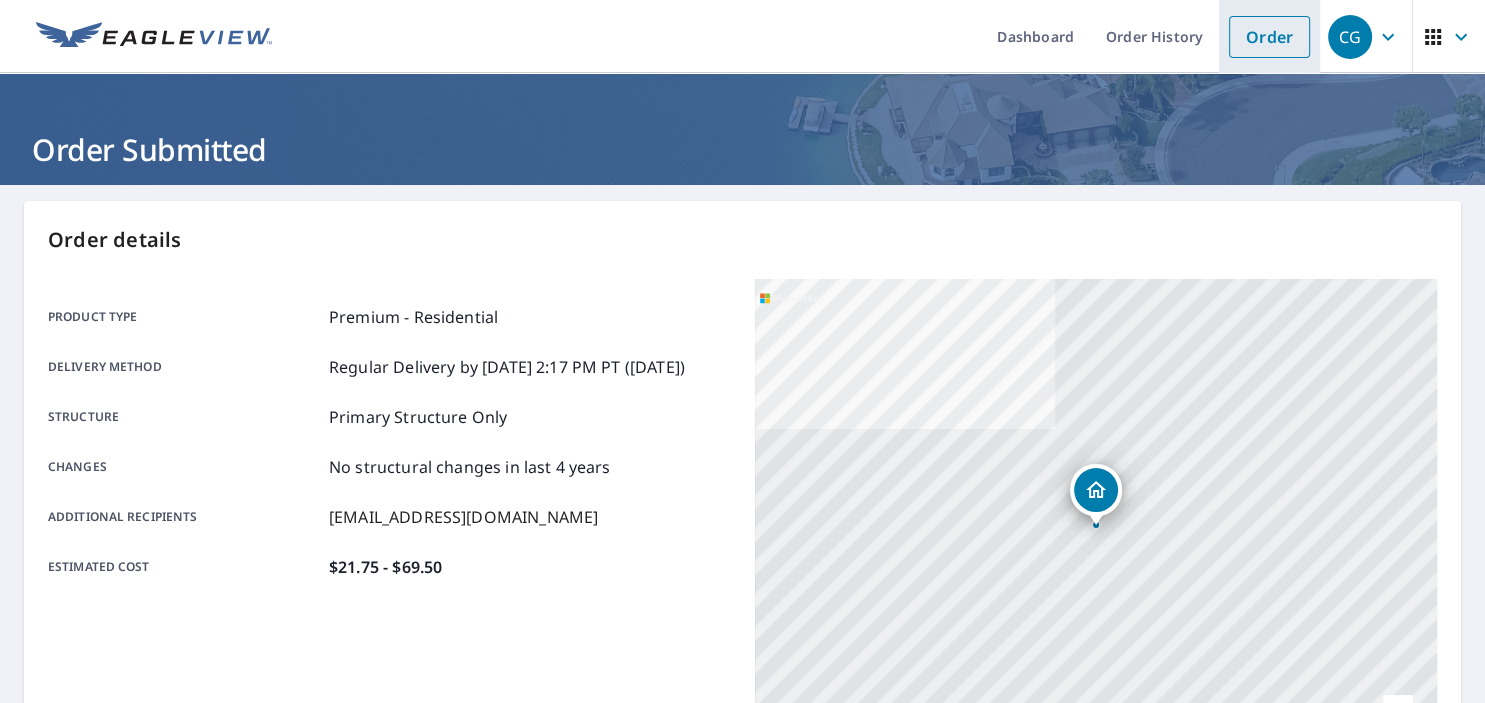 click on "Order" at bounding box center [1269, 37] 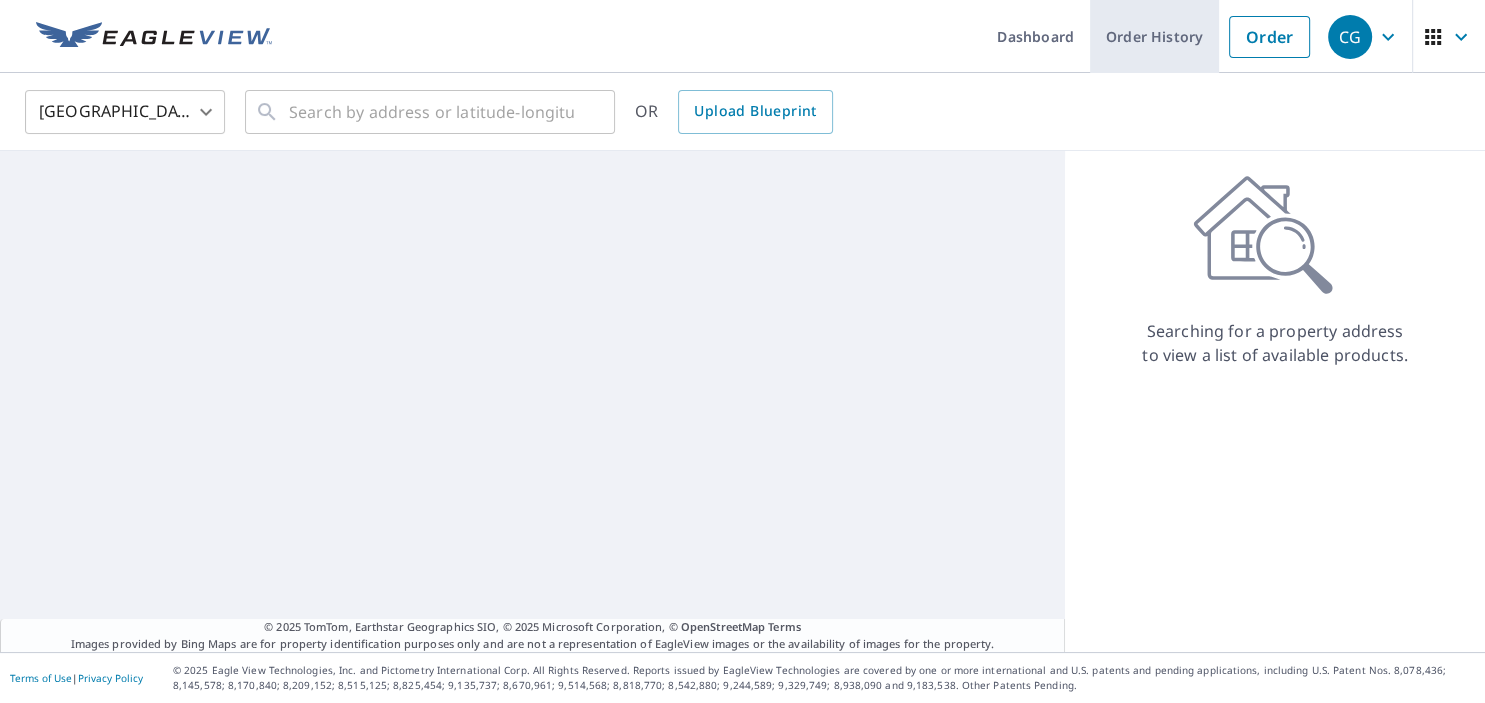click on "Order History" at bounding box center [1154, 36] 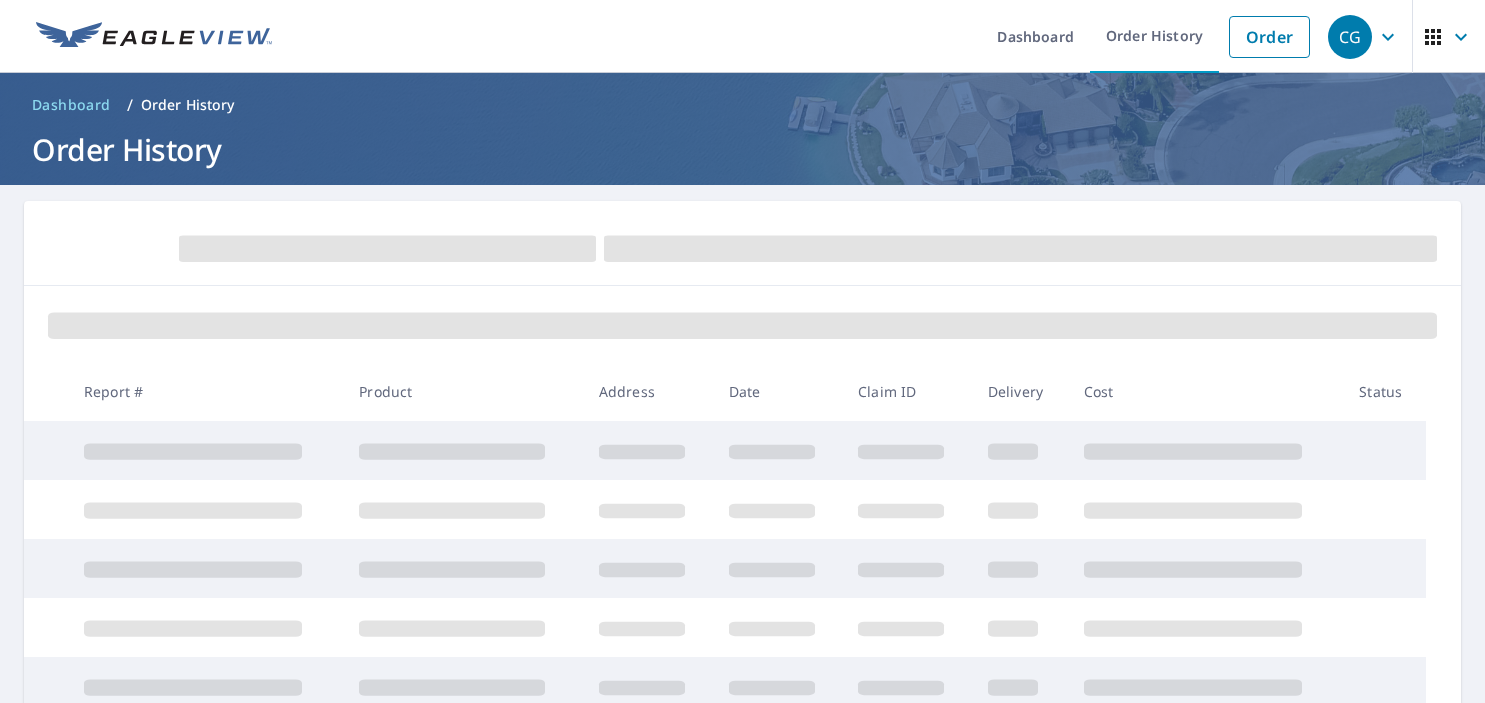 scroll, scrollTop: 0, scrollLeft: 0, axis: both 